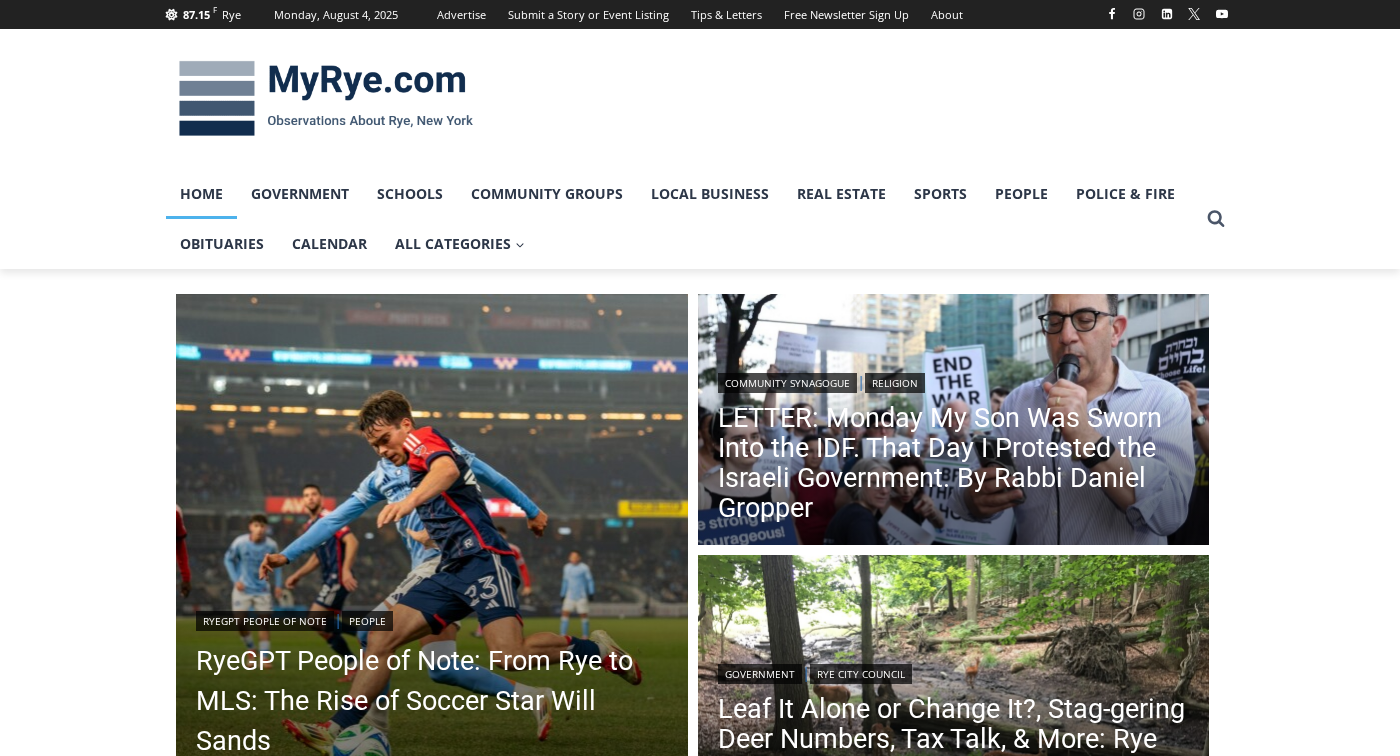 scroll, scrollTop: 0, scrollLeft: 0, axis: both 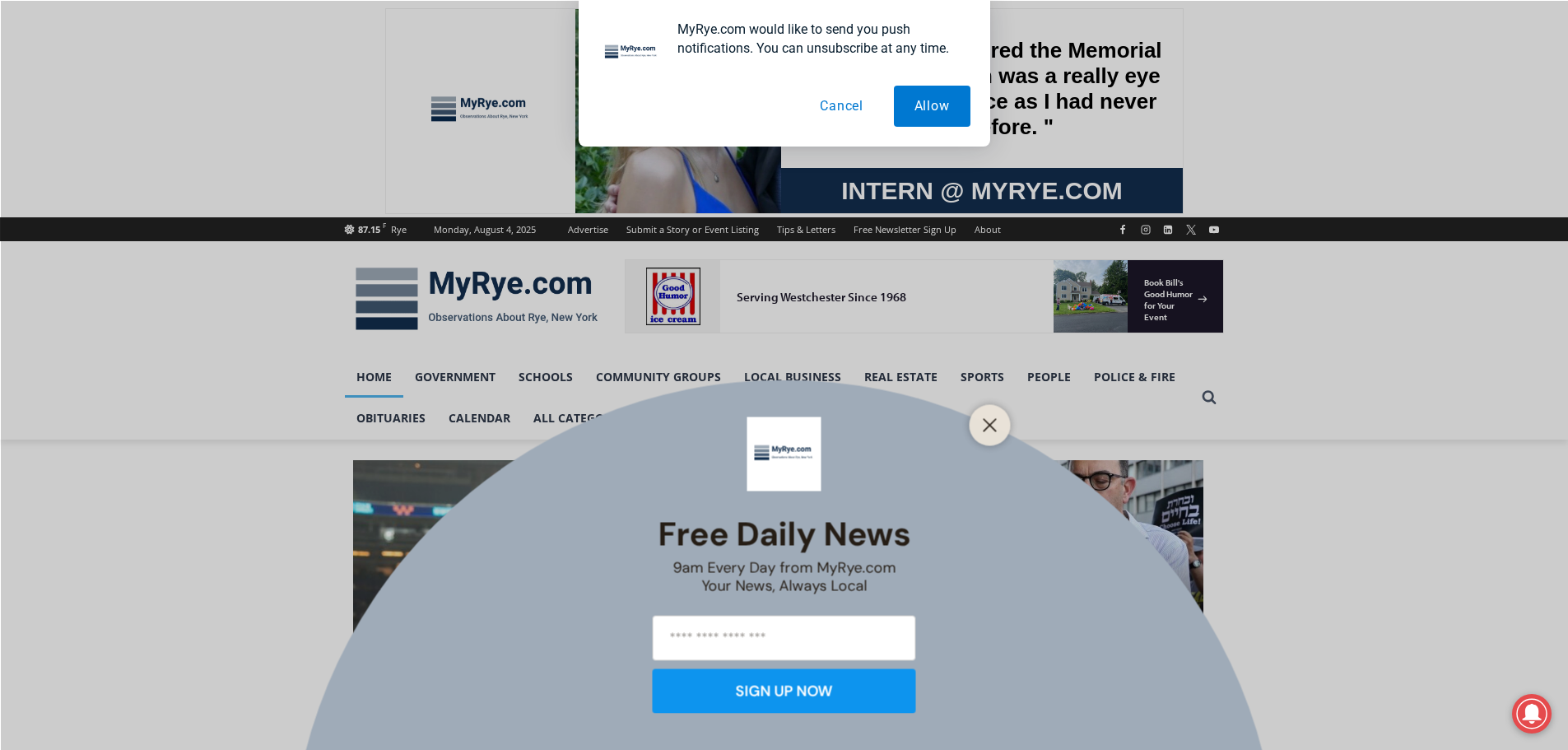 click on "Cancel" at bounding box center [841, 106] 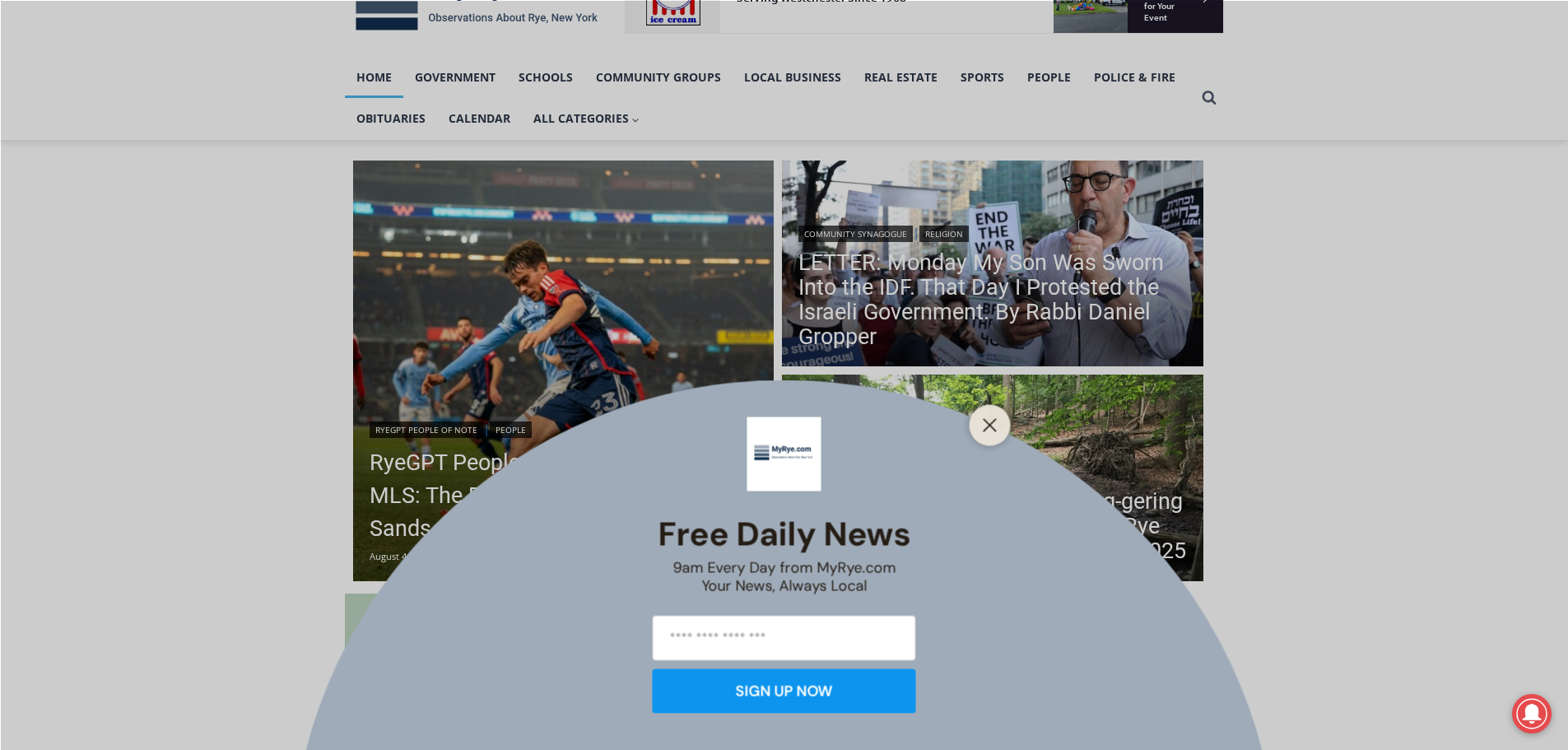 scroll, scrollTop: 329, scrollLeft: 0, axis: vertical 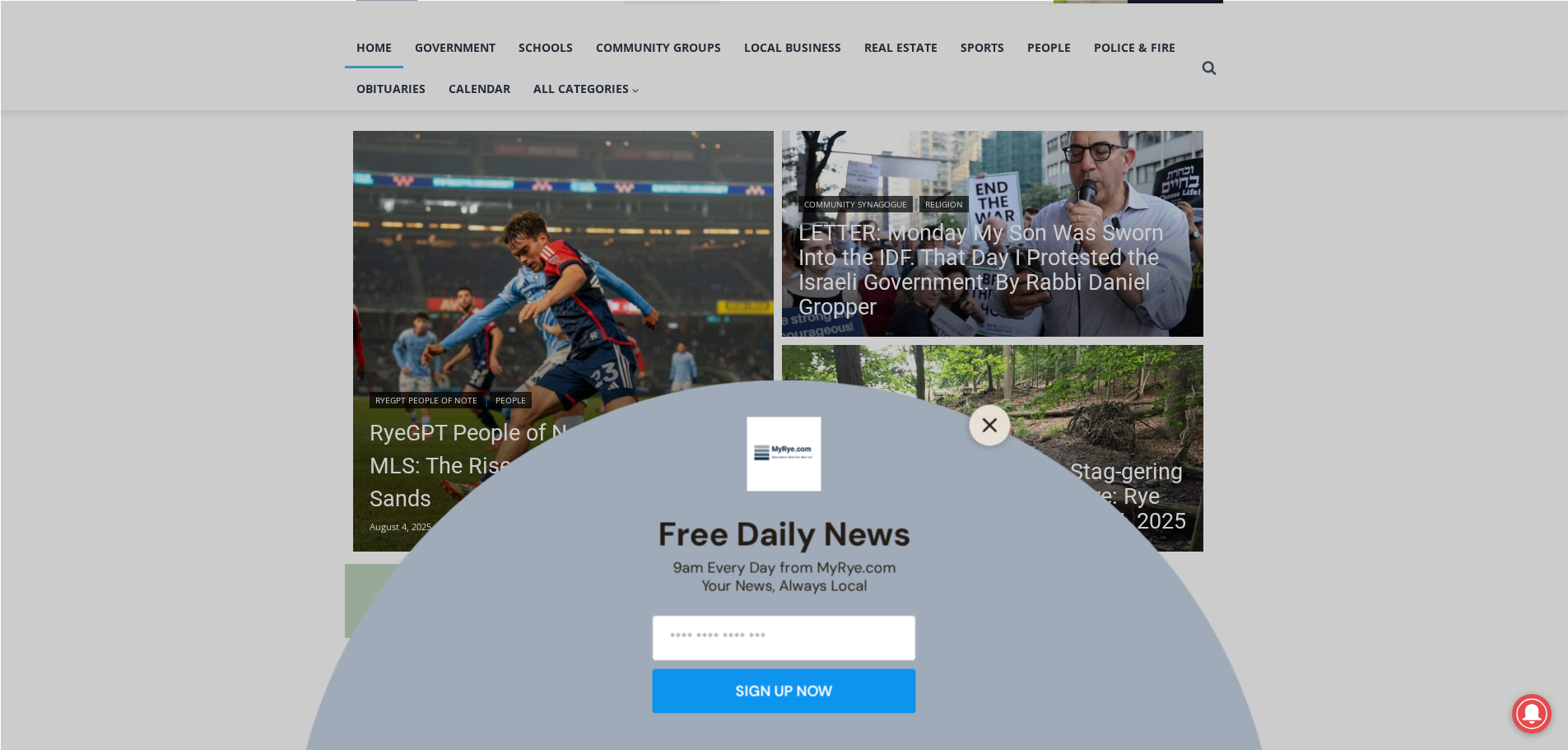 click 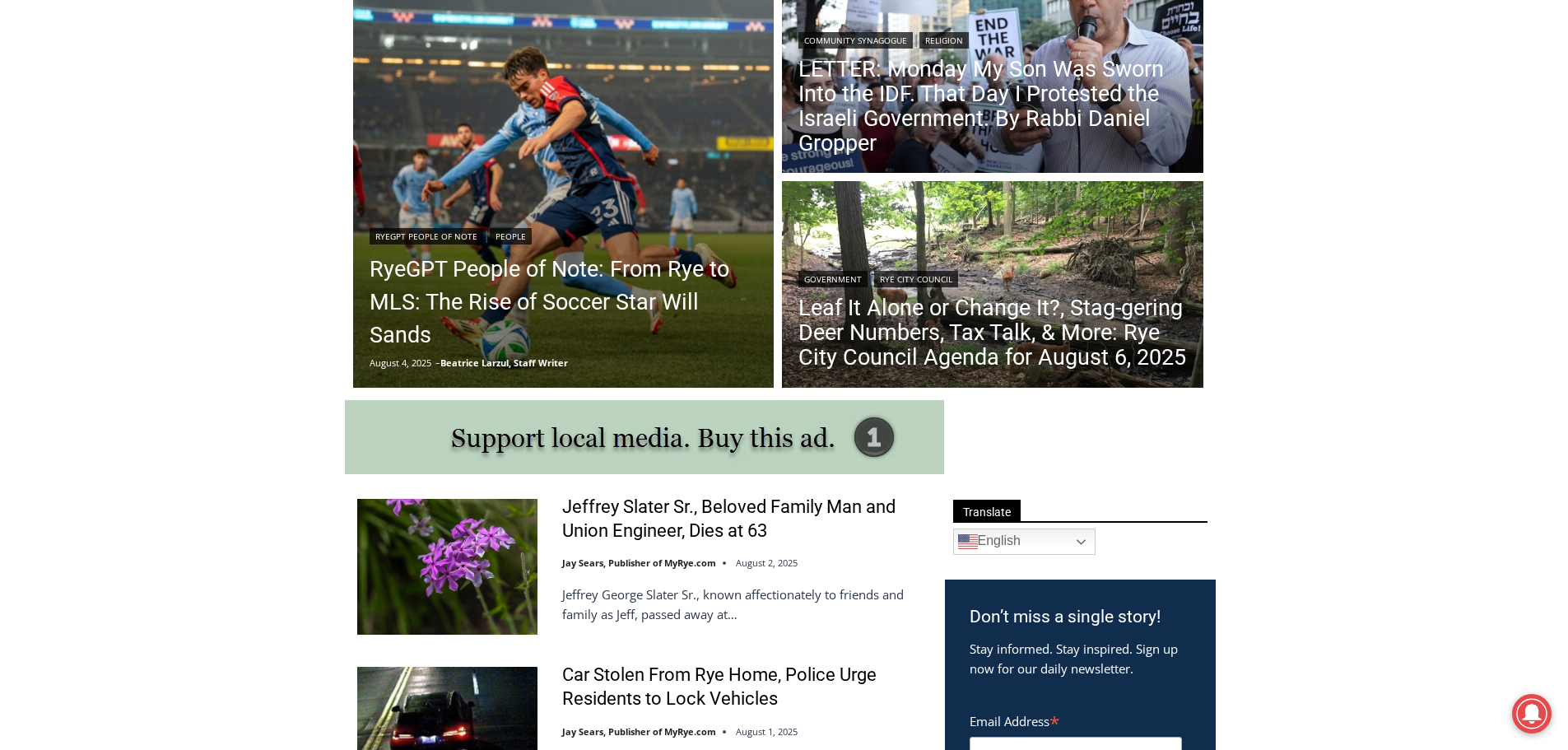 scroll, scrollTop: 494, scrollLeft: 0, axis: vertical 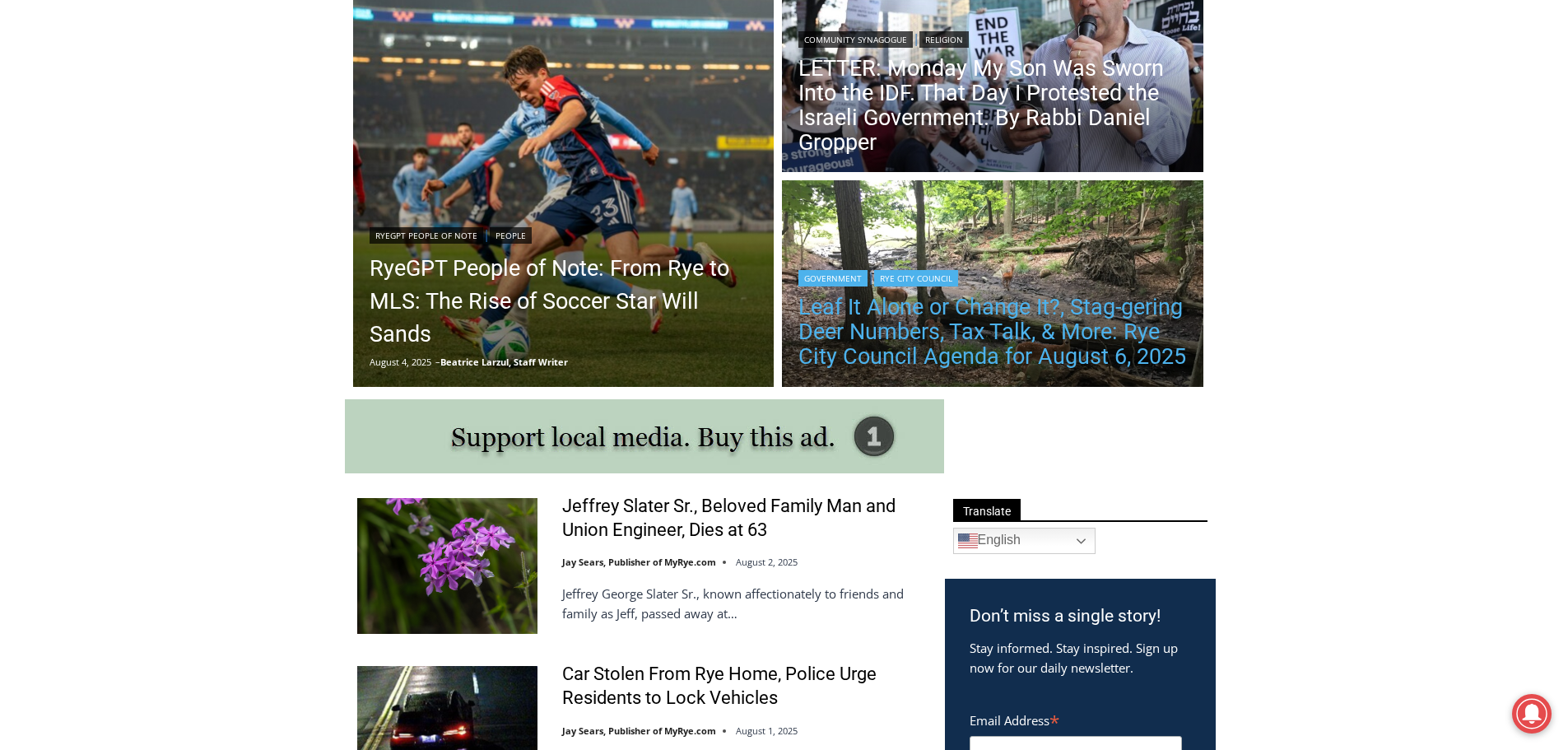 click on "Leaf It Alone or Change It?, Stag-gering Deer Numbers, Tax Talk, & More: Rye City Council Agenda for August 6, 2025" at bounding box center (993, 332) 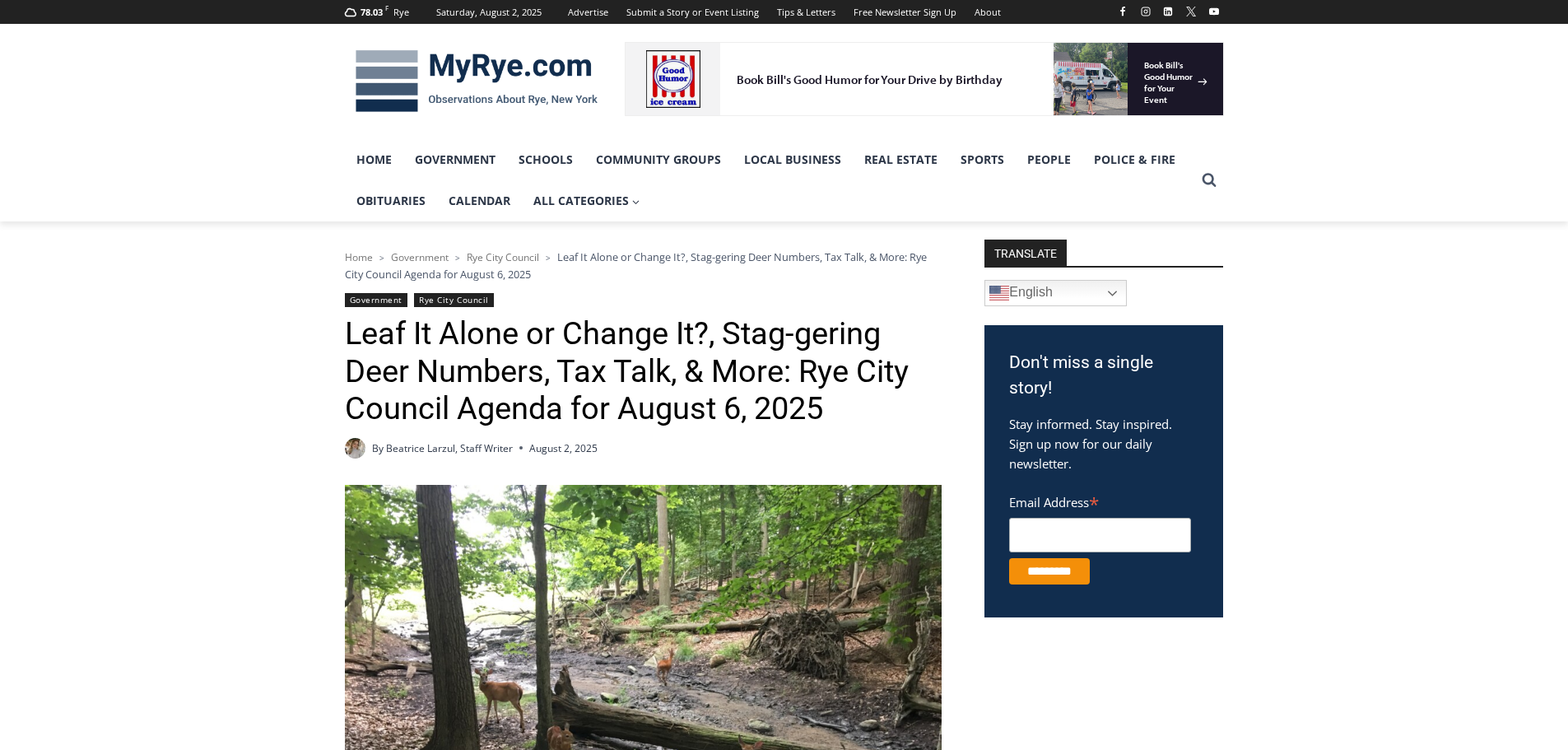 scroll, scrollTop: 247, scrollLeft: 0, axis: vertical 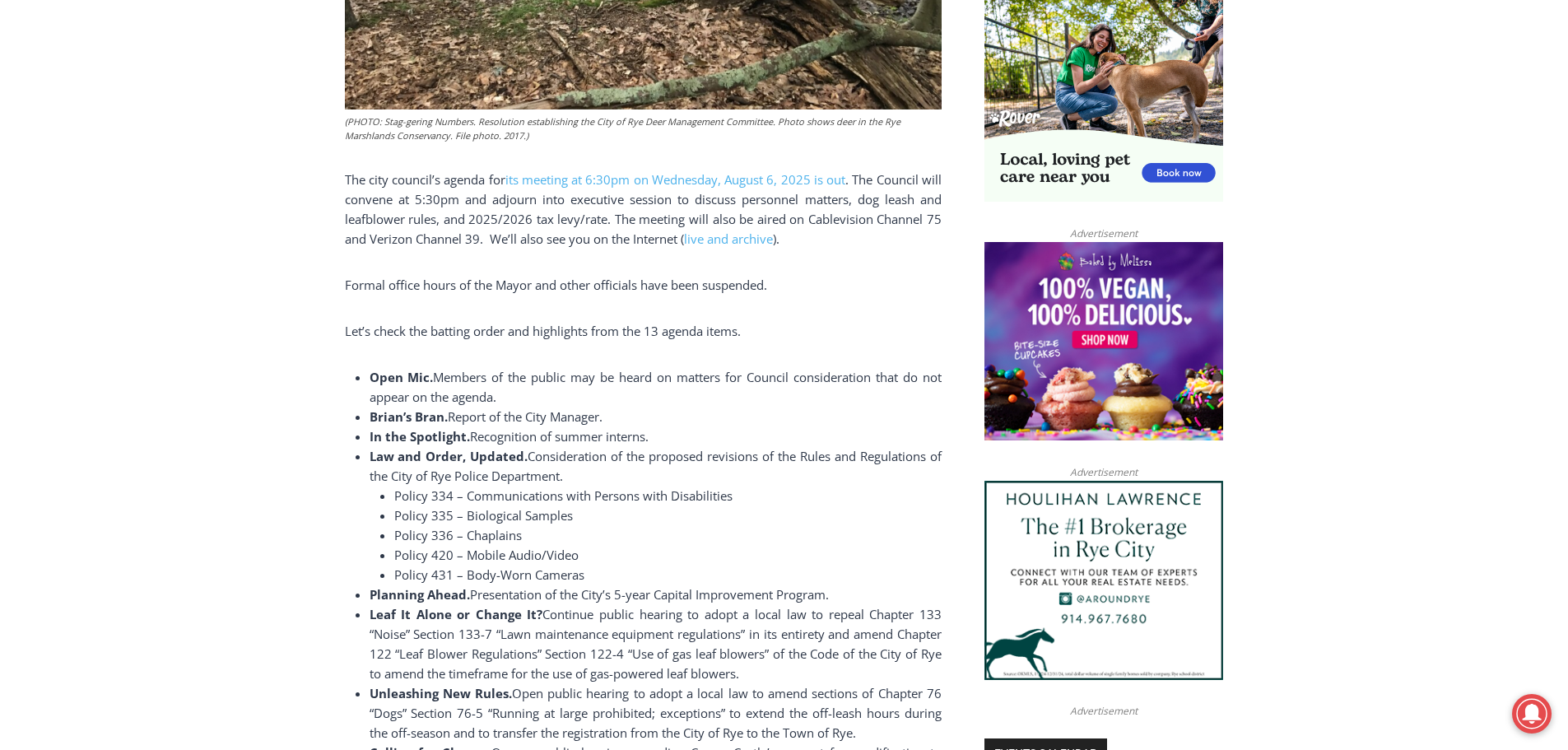 click on "Presentation of the City’s 5-year Capital Improvement Program." at bounding box center [649, 594] 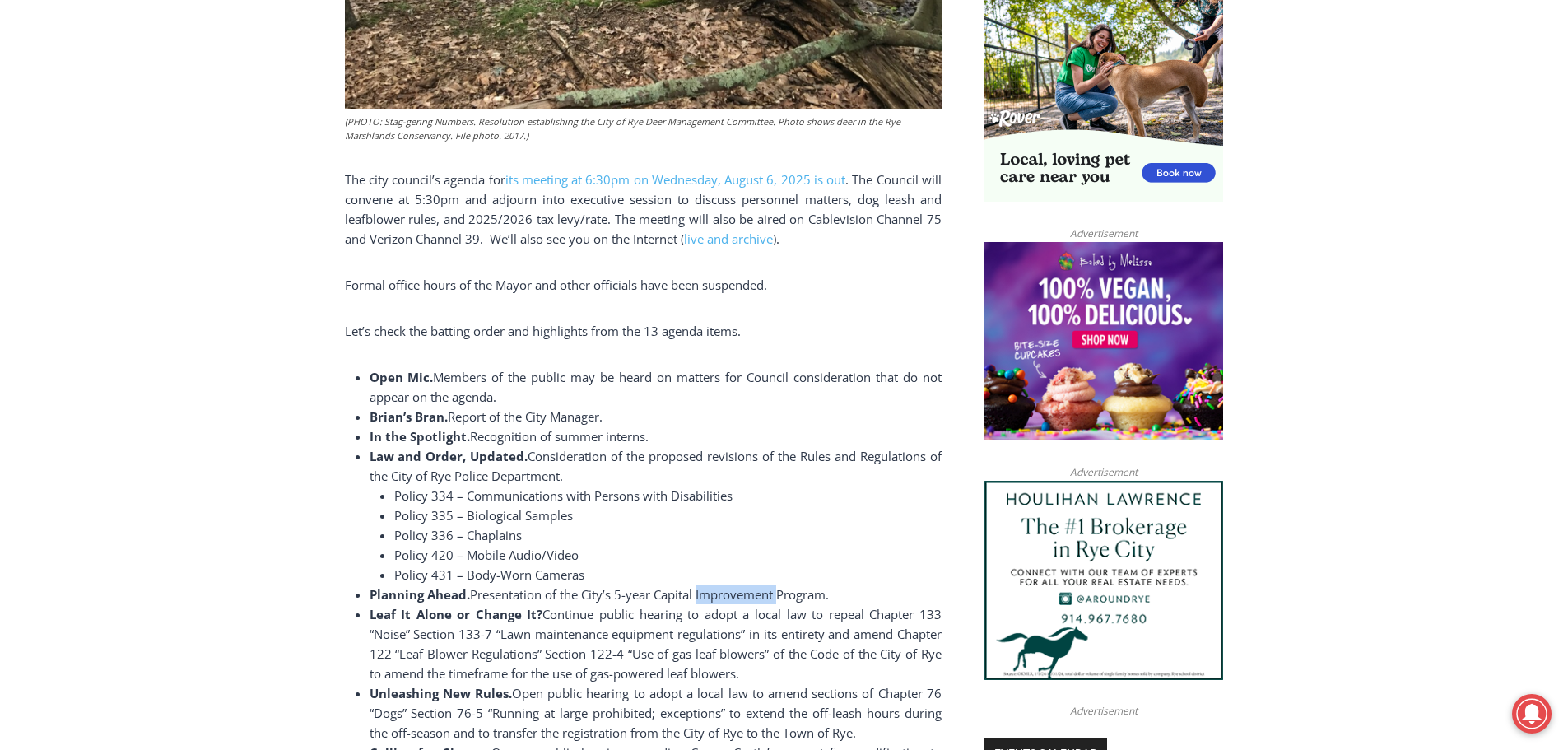 click on "Presentation of the City’s 5-year Capital Improvement Program." at bounding box center (649, 594) 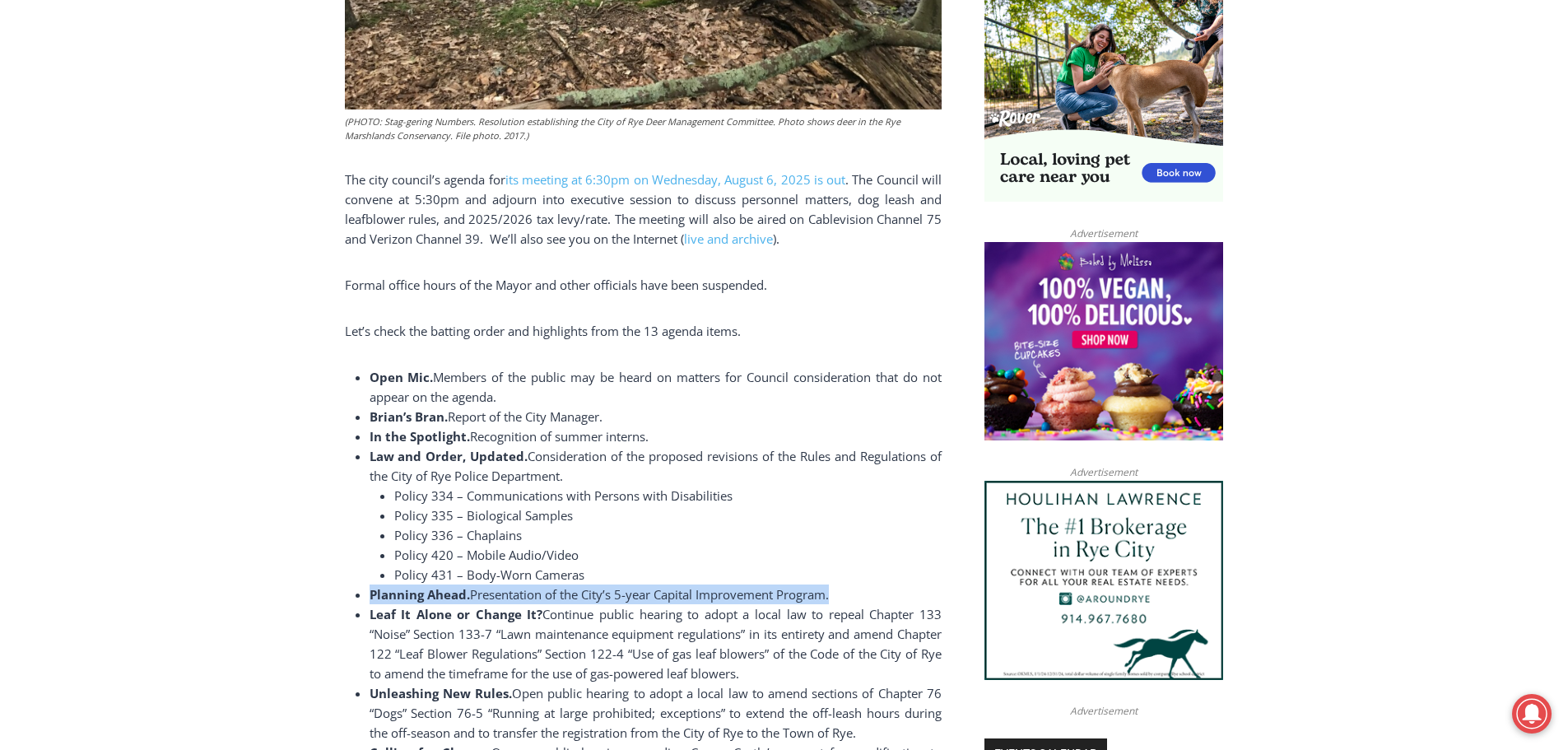 click on "Presentation of the City’s 5-year Capital Improvement Program." at bounding box center [649, 594] 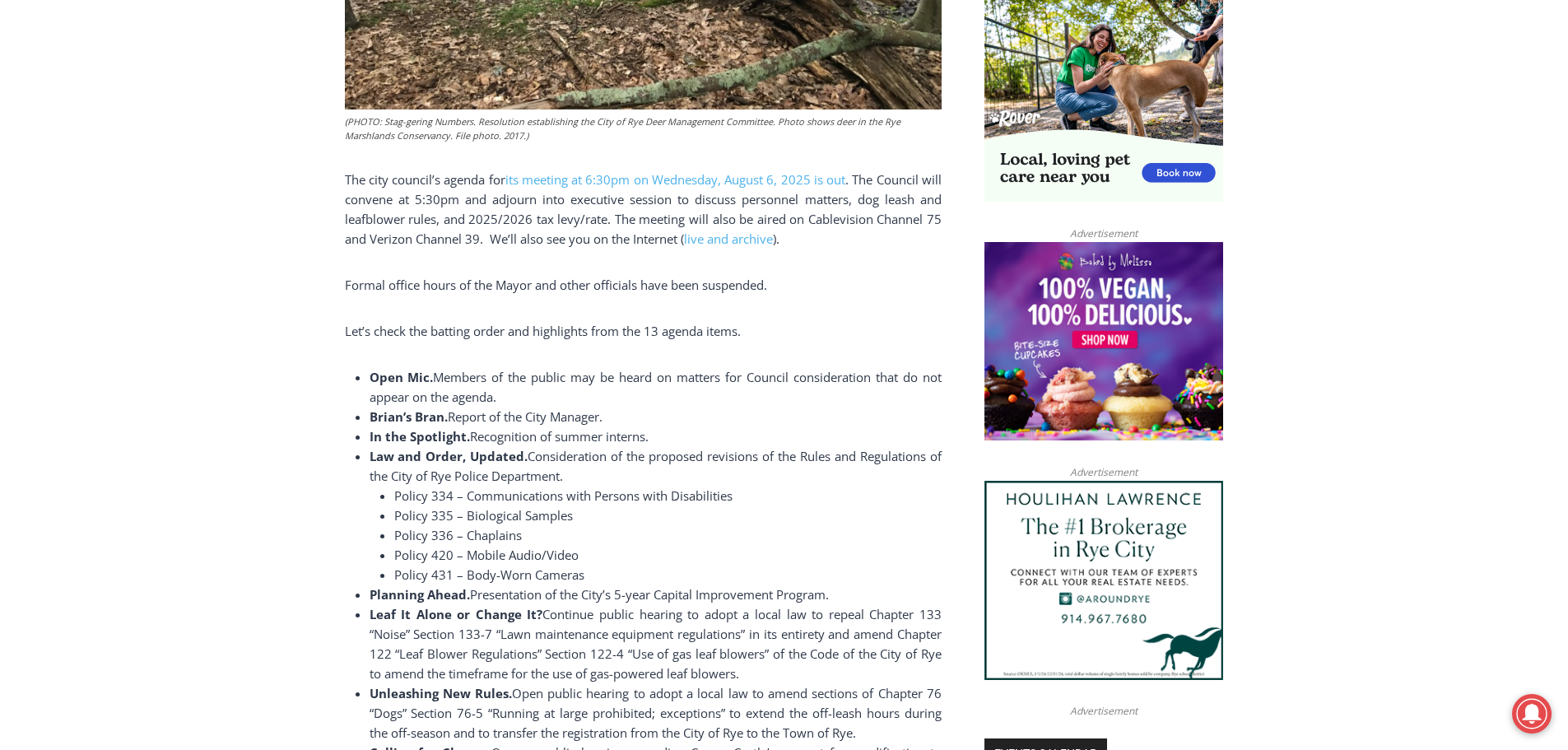 click on "Continue public hearing to adopt a local law to repeal Chapter 133 “Noise” Section 133-7 “Lawn maintenance equipment regulations” in its entirety and amend Chapter 122 “Leaf Blower Regulations” Section 122-4 “Use of gas leaf blowers” of the Code of the City of Rye to amend the timeframe for the use of gas-powered leaf blowers." at bounding box center (655, 644) 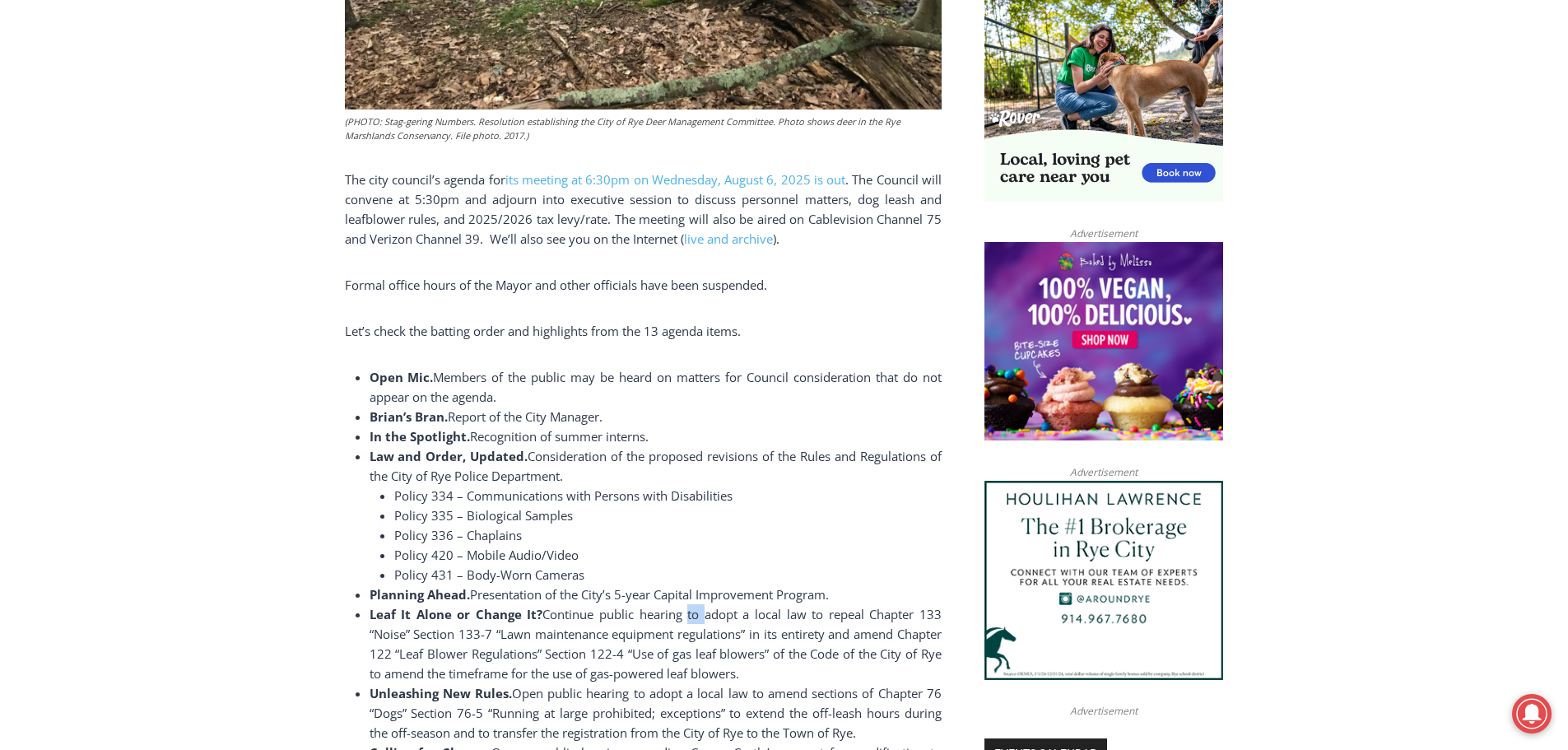 click on "Continue public hearing to adopt a local law to repeal Chapter 133 “Noise” Section 133-7 “Lawn maintenance equipment regulations” in its entirety and amend Chapter 122 “Leaf Blower Regulations” Section 122-4 “Use of gas leaf blowers” of the Code of the City of Rye to amend the timeframe for the use of gas-powered leaf blowers." at bounding box center (655, 644) 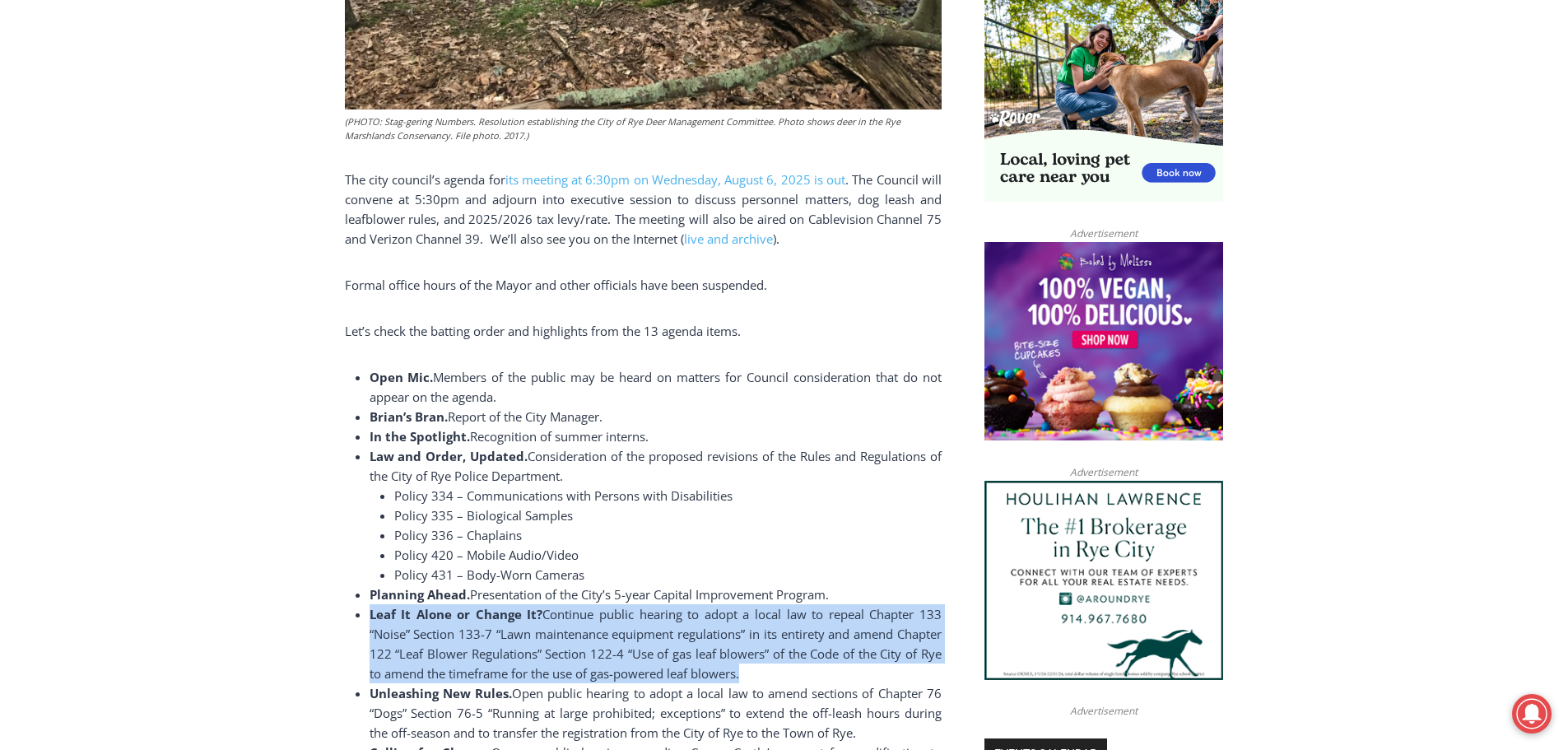 click on "Continue public hearing to adopt a local law to repeal Chapter 133 “Noise” Section 133-7 “Lawn maintenance equipment regulations” in its entirety and amend Chapter 122 “Leaf Blower Regulations” Section 122-4 “Use of gas leaf blowers” of the Code of the City of Rye to amend the timeframe for the use of gas-powered leaf blowers." at bounding box center [655, 644] 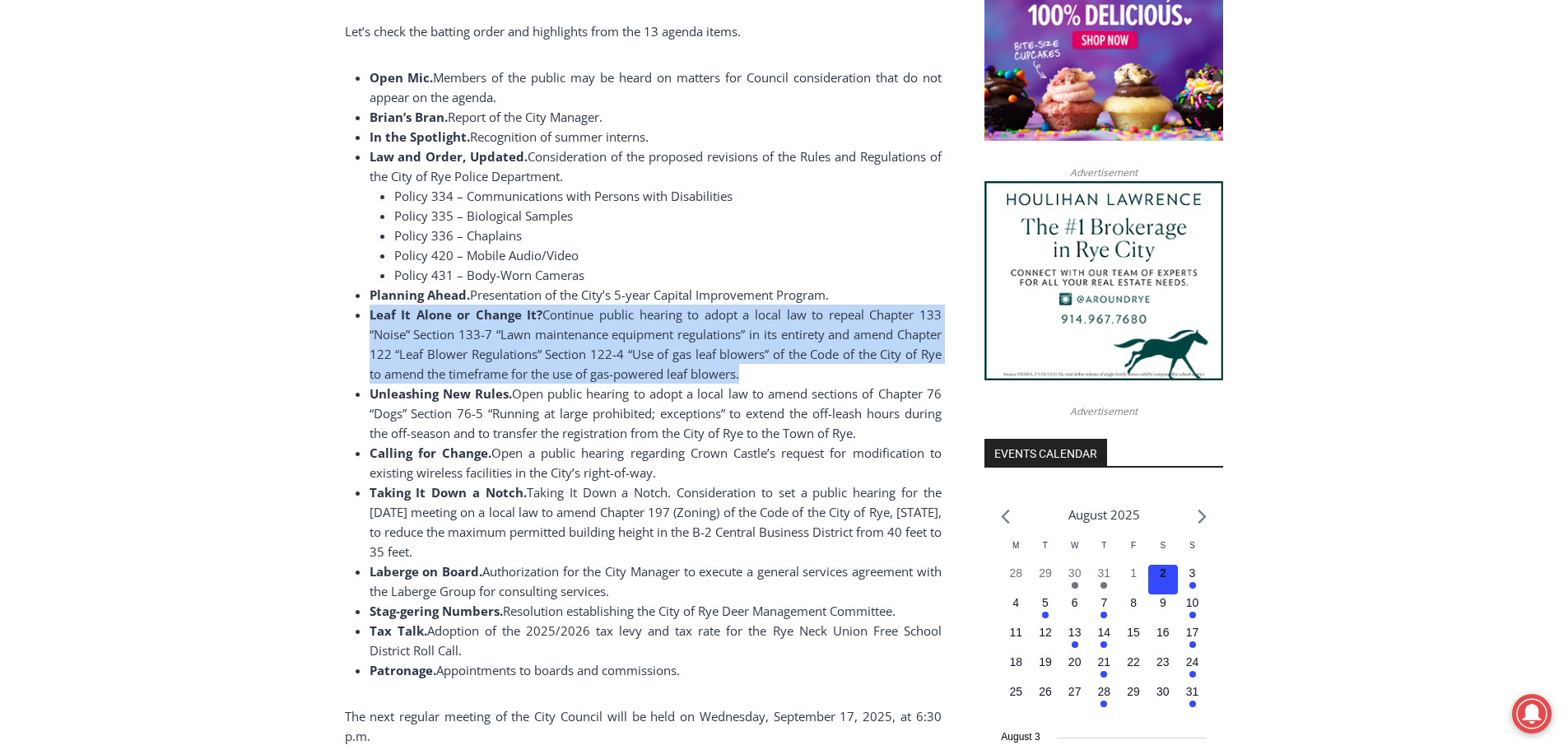 scroll, scrollTop: 1449, scrollLeft: 0, axis: vertical 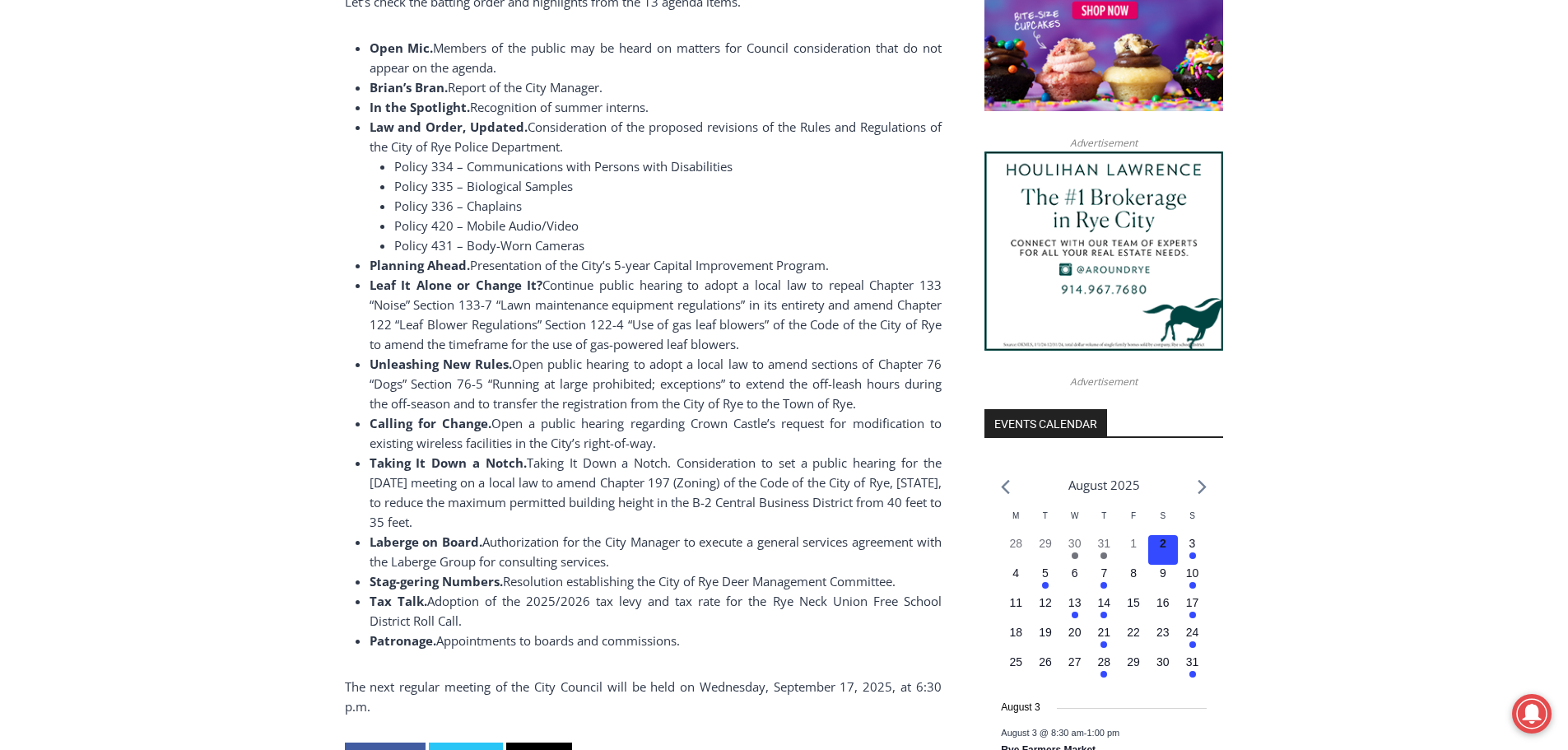 click on "Consideration to set a public hearing for the September 17, 2025 meeting on a local law to amend Chapter 197 (Zoning) of the Code of the City of Rye, New York, to reduce the maximum permitted building height in the B-2 Central Business District from 40 feet to 35 feet." at bounding box center (655, 492) 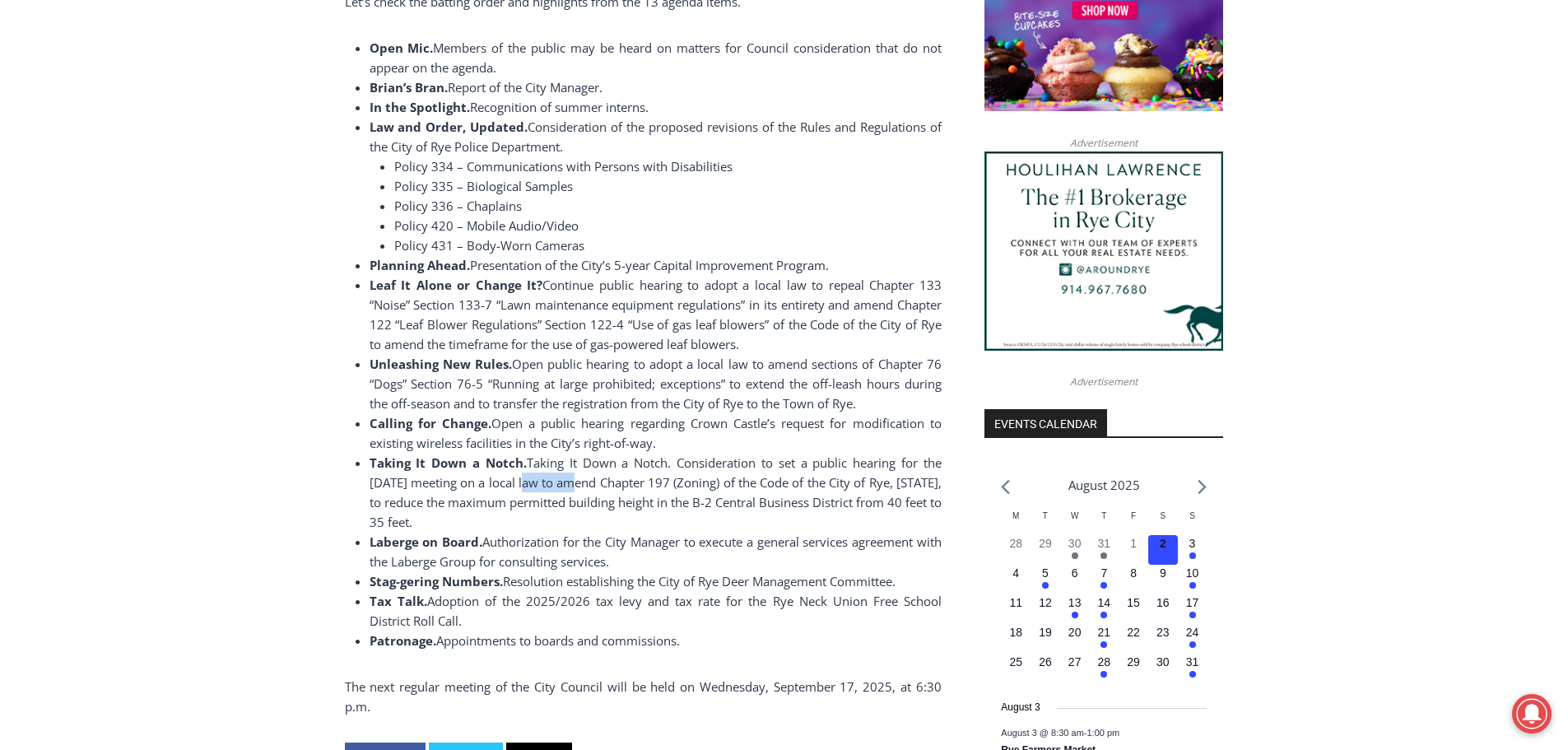click on "Consideration to set a public hearing for the September 17, 2025 meeting on a local law to amend Chapter 197 (Zoning) of the Code of the City of Rye, New York, to reduce the maximum permitted building height in the B-2 Central Business District from 40 feet to 35 feet." at bounding box center [655, 492] 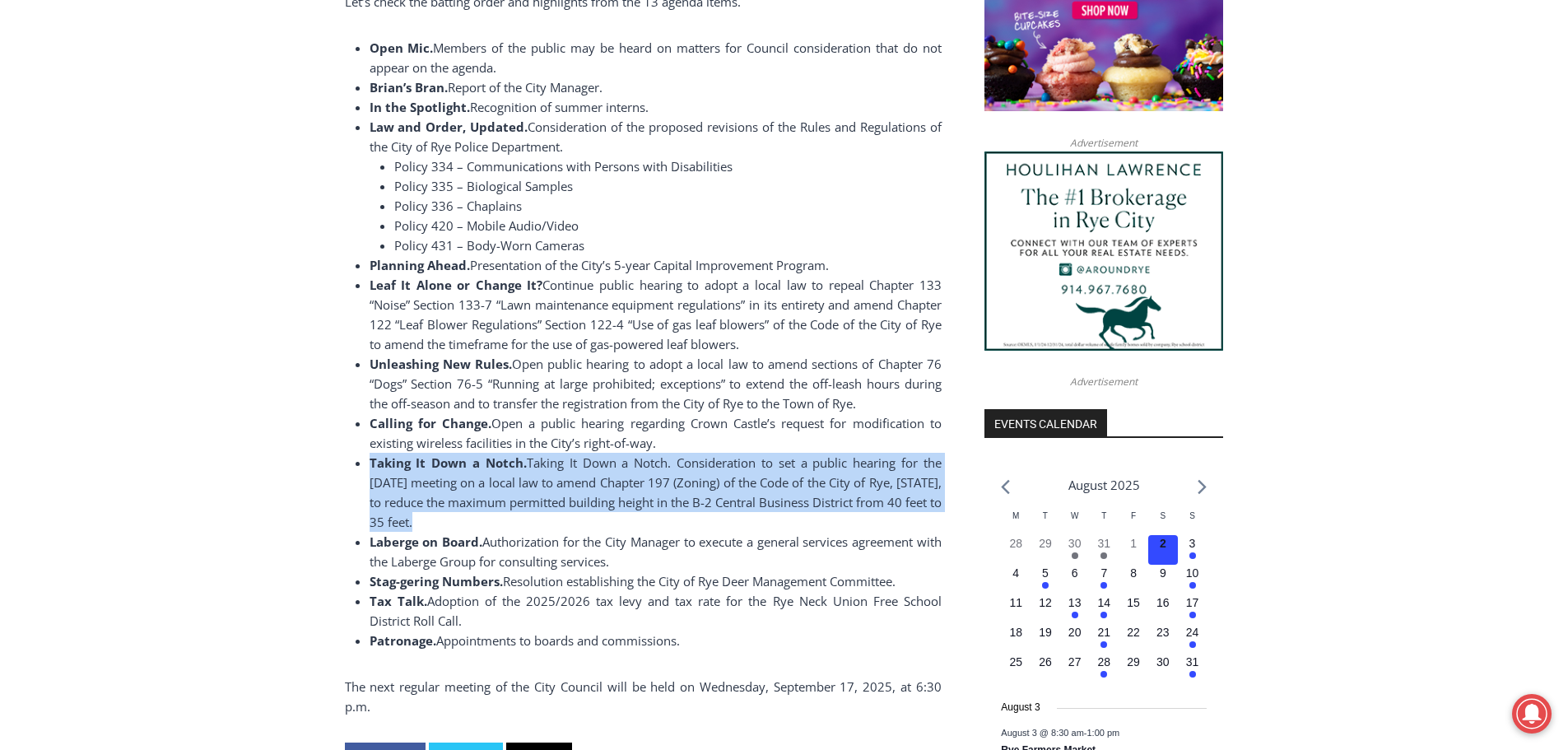 click on "Consideration to set a public hearing for the September 17, 2025 meeting on a local law to amend Chapter 197 (Zoning) of the Code of the City of Rye, New York, to reduce the maximum permitted building height in the B-2 Central Business District from 40 feet to 35 feet." at bounding box center (655, 492) 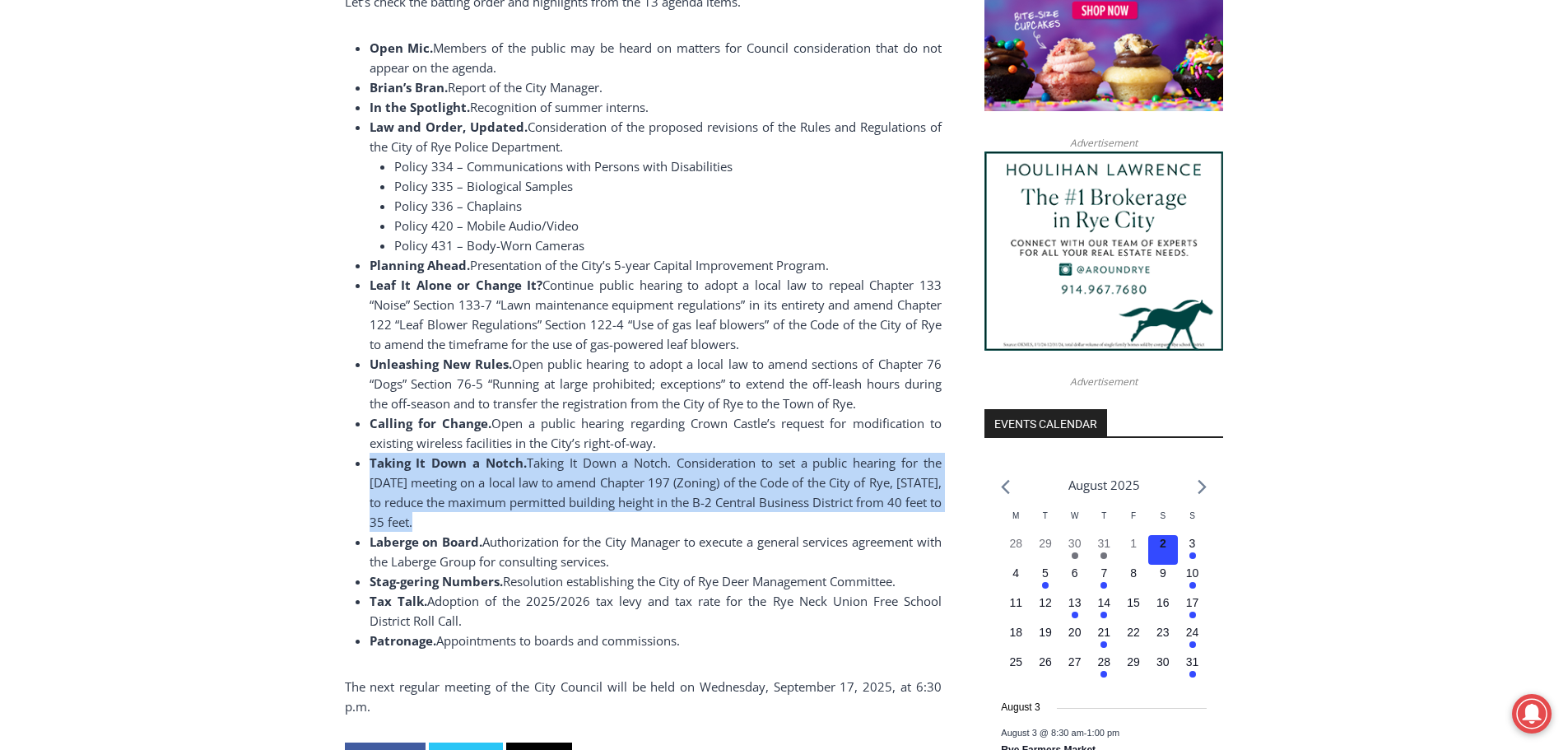 click on "Consideration to set a public hearing for the September 17, 2025 meeting on a local law to amend Chapter 197 (Zoning) of the Code of the City of Rye, New York, to reduce the maximum permitted building height in the B-2 Central Business District from 40 feet to 35 feet." at bounding box center [655, 492] 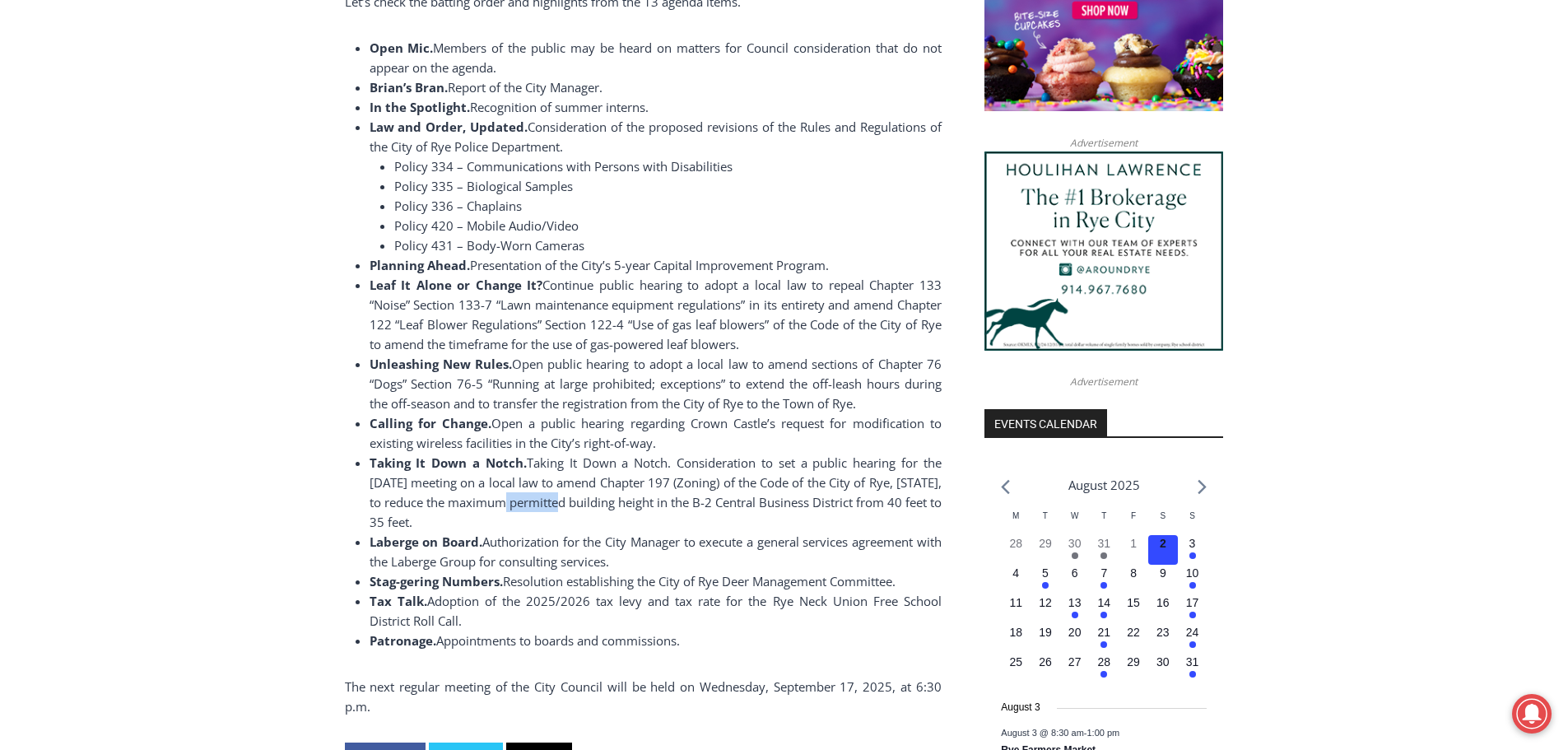click on "Consideration to set a public hearing for the September 17, 2025 meeting on a local law to amend Chapter 197 (Zoning) of the Code of the City of Rye, New York, to reduce the maximum permitted building height in the B-2 Central Business District from 40 feet to 35 feet." at bounding box center (655, 492) 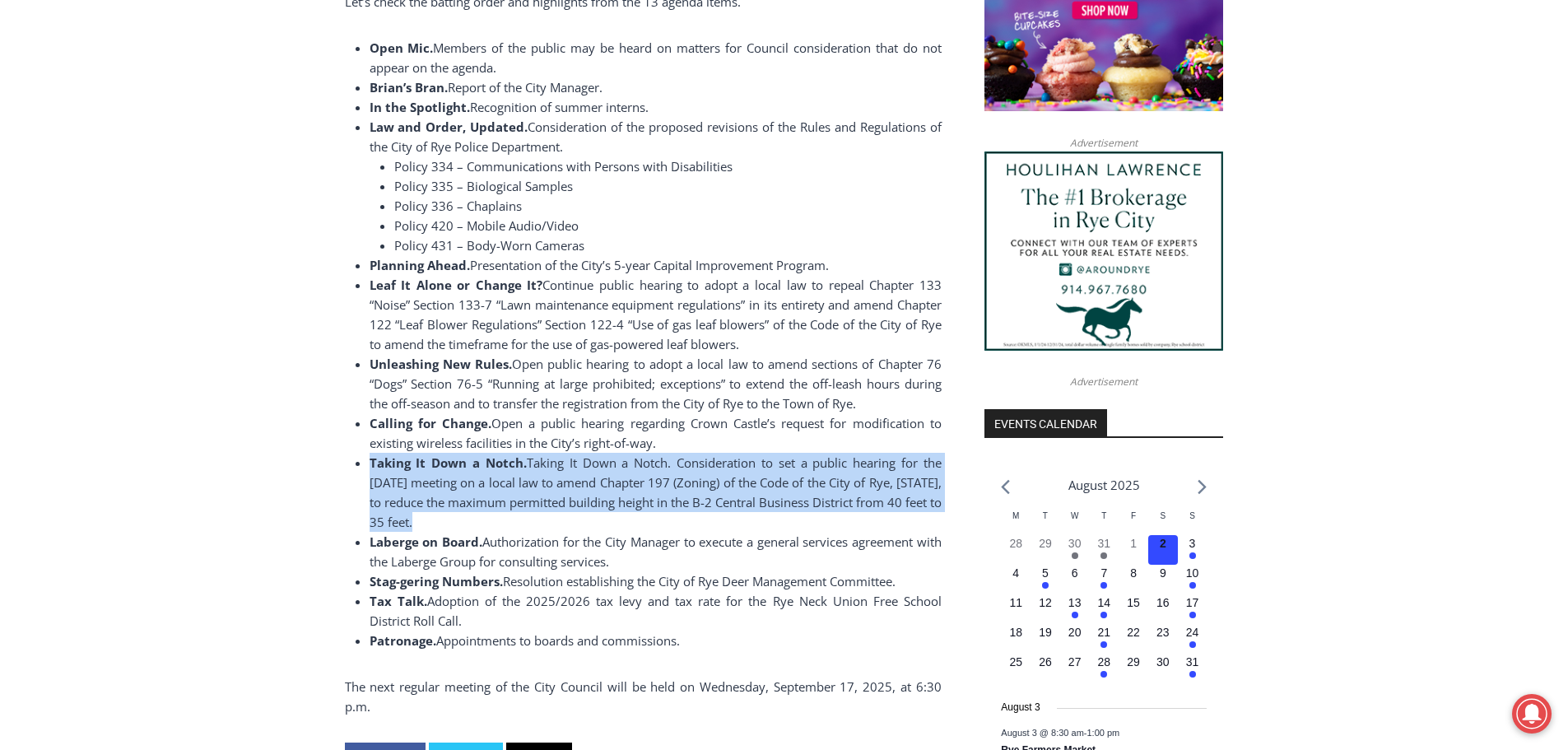 click on "Consideration to set a public hearing for the September 17, 2025 meeting on a local law to amend Chapter 197 (Zoning) of the Code of the City of Rye, New York, to reduce the maximum permitted building height in the B-2 Central Business District from 40 feet to 35 feet." at bounding box center [655, 492] 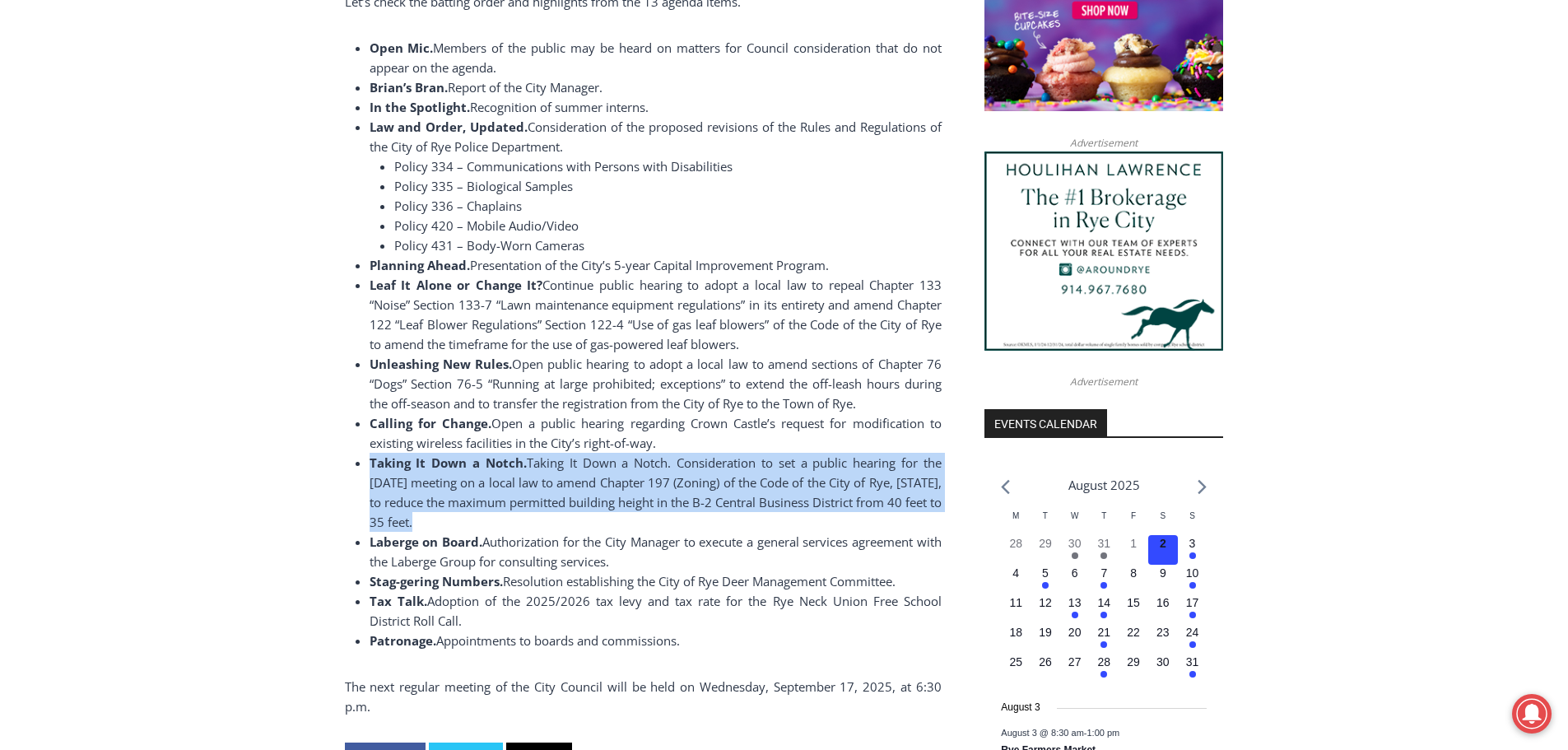 click on "Consideration to set a public hearing for the September 17, 2025 meeting on a local law to amend Chapter 197 (Zoning) of the Code of the City of Rye, New York, to reduce the maximum permitted building height in the B-2 Central Business District from 40 feet to 35 feet." at bounding box center [655, 492] 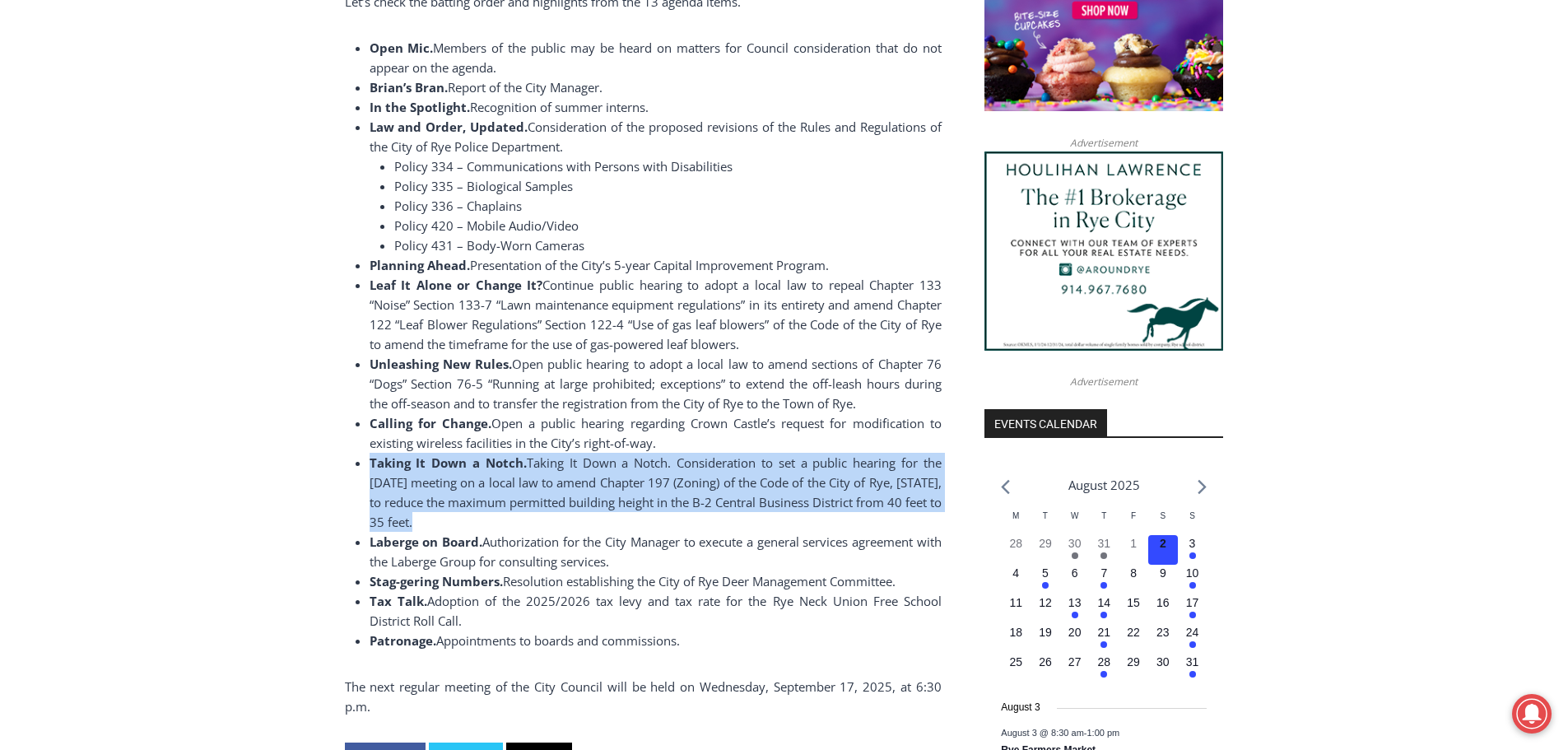 click on "Taking It Down a Notch.  Consideration to set a public hearing for the September 17, 2025 meeting on a local law to amend Chapter 197 (Zoning) of the Code of the City of Rye, New York, to reduce the maximum permitted building height in the B-2 Central Business District from 40 feet to 35 feet." at bounding box center (655, 492) 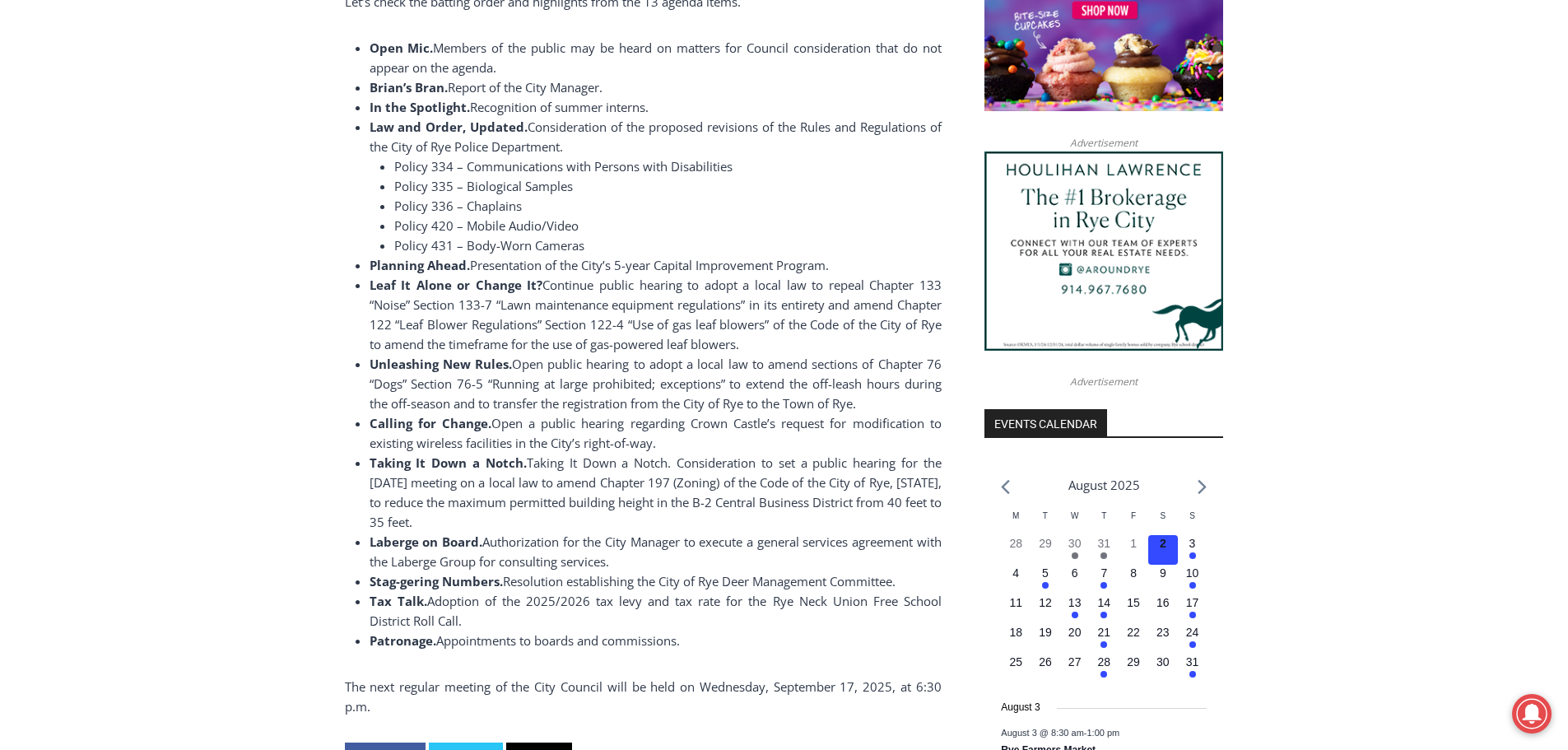 click on "Consideration to set a public hearing for the September 17, 2025 meeting on a local law to amend Chapter 197 (Zoning) of the Code of the City of Rye, New York, to reduce the maximum permitted building height in the B-2 Central Business District from 40 feet to 35 feet." at bounding box center [655, 492] 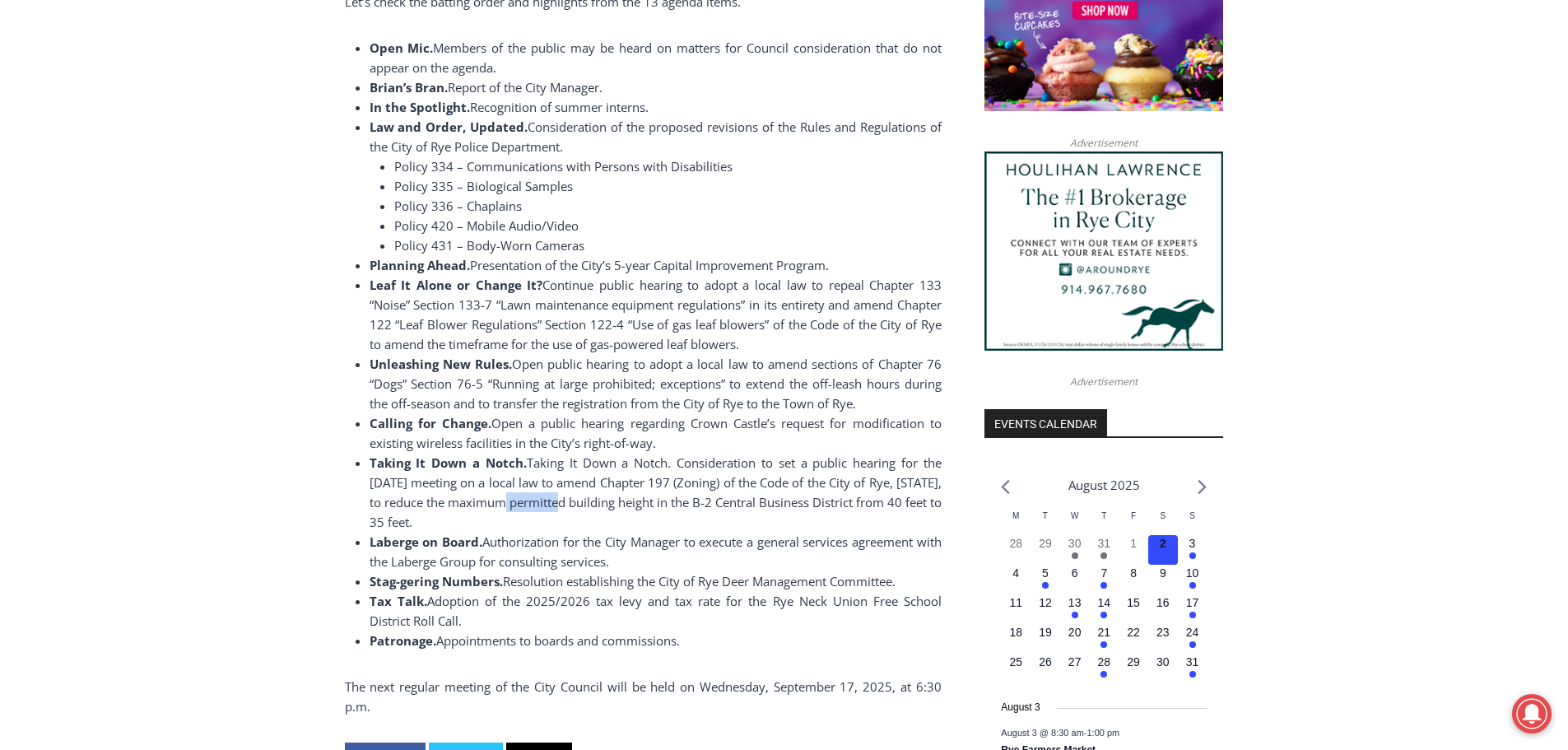 click on "Consideration to set a public hearing for the September 17, 2025 meeting on a local law to amend Chapter 197 (Zoning) of the Code of the City of Rye, New York, to reduce the maximum permitted building height in the B-2 Central Business District from 40 feet to 35 feet." at bounding box center (655, 492) 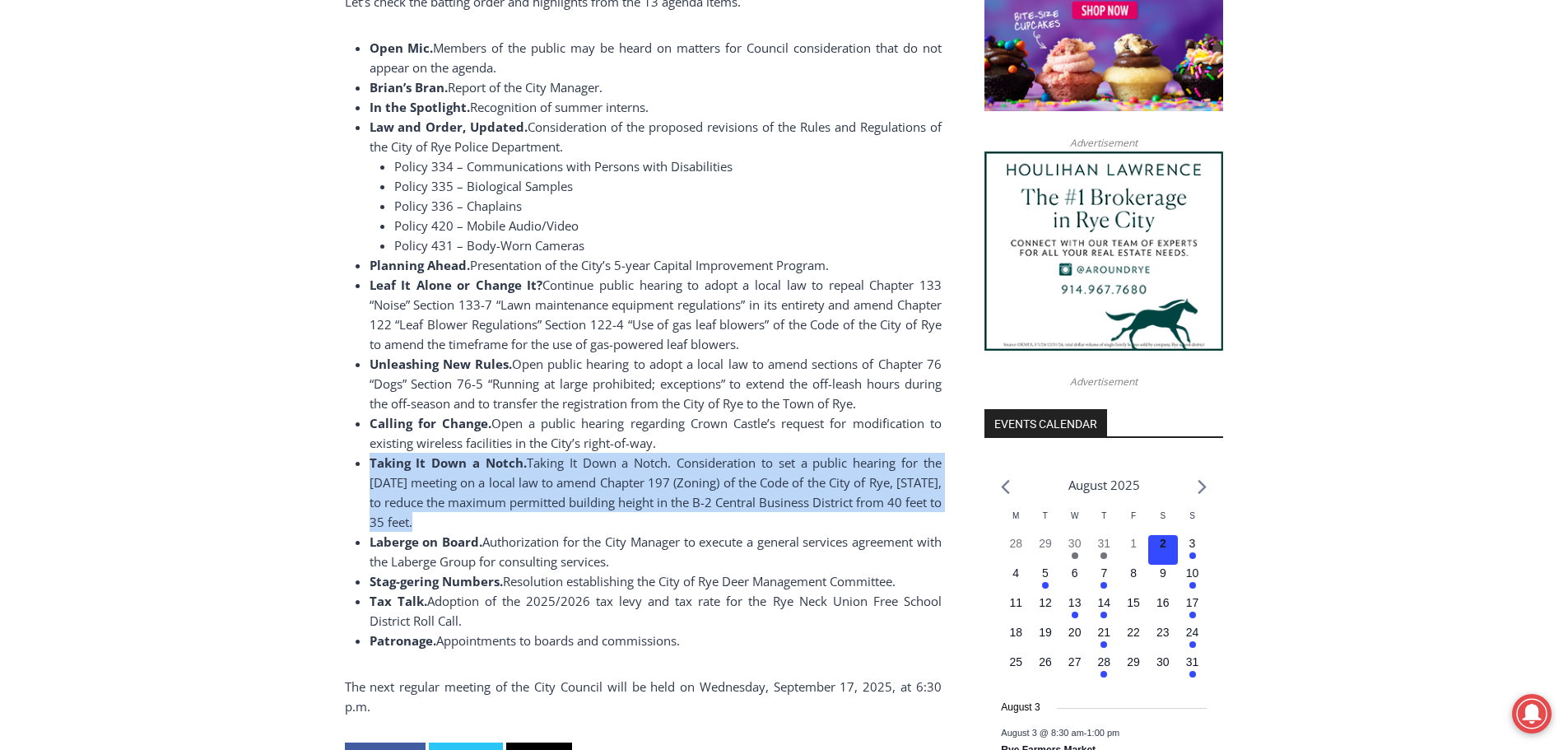 click on "Consideration to set a public hearing for the September 17, 2025 meeting on a local law to amend Chapter 197 (Zoning) of the Code of the City of Rye, New York, to reduce the maximum permitted building height in the B-2 Central Business District from 40 feet to 35 feet." at bounding box center [655, 492] 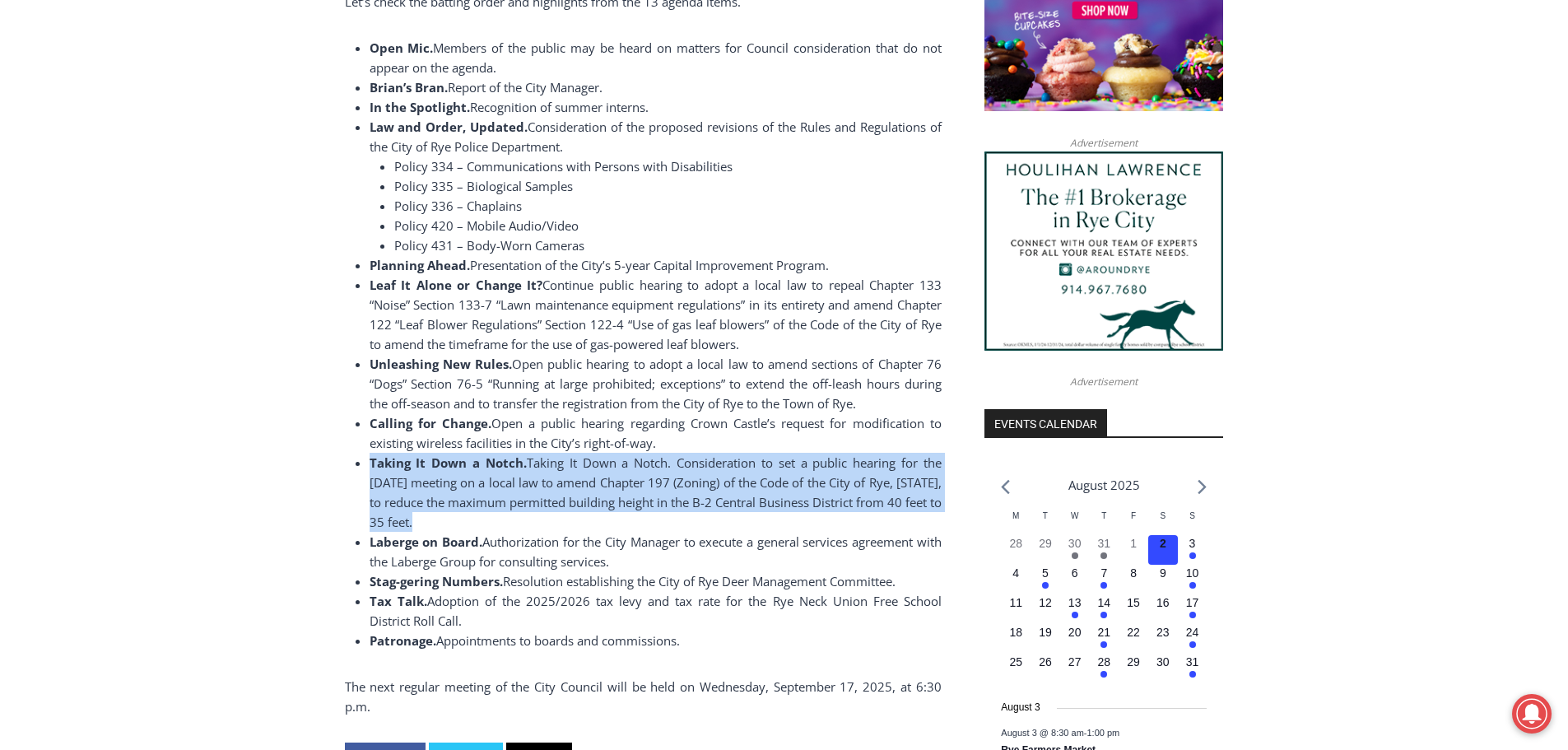 click on "Consideration to set a public hearing for the September 17, 2025 meeting on a local law to amend Chapter 197 (Zoning) of the Code of the City of Rye, New York, to reduce the maximum permitted building height in the B-2 Central Business District from 40 feet to 35 feet." at bounding box center (655, 492) 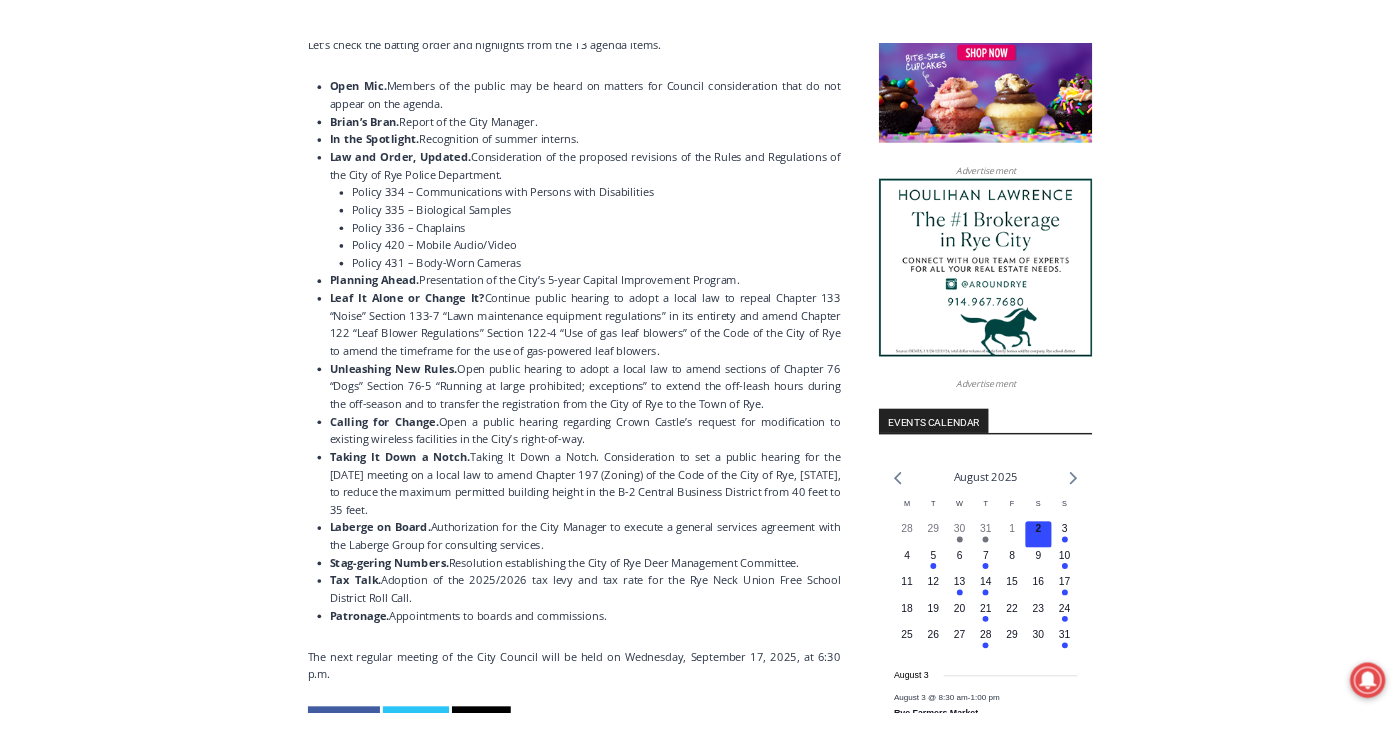 scroll, scrollTop: 1360, scrollLeft: 0, axis: vertical 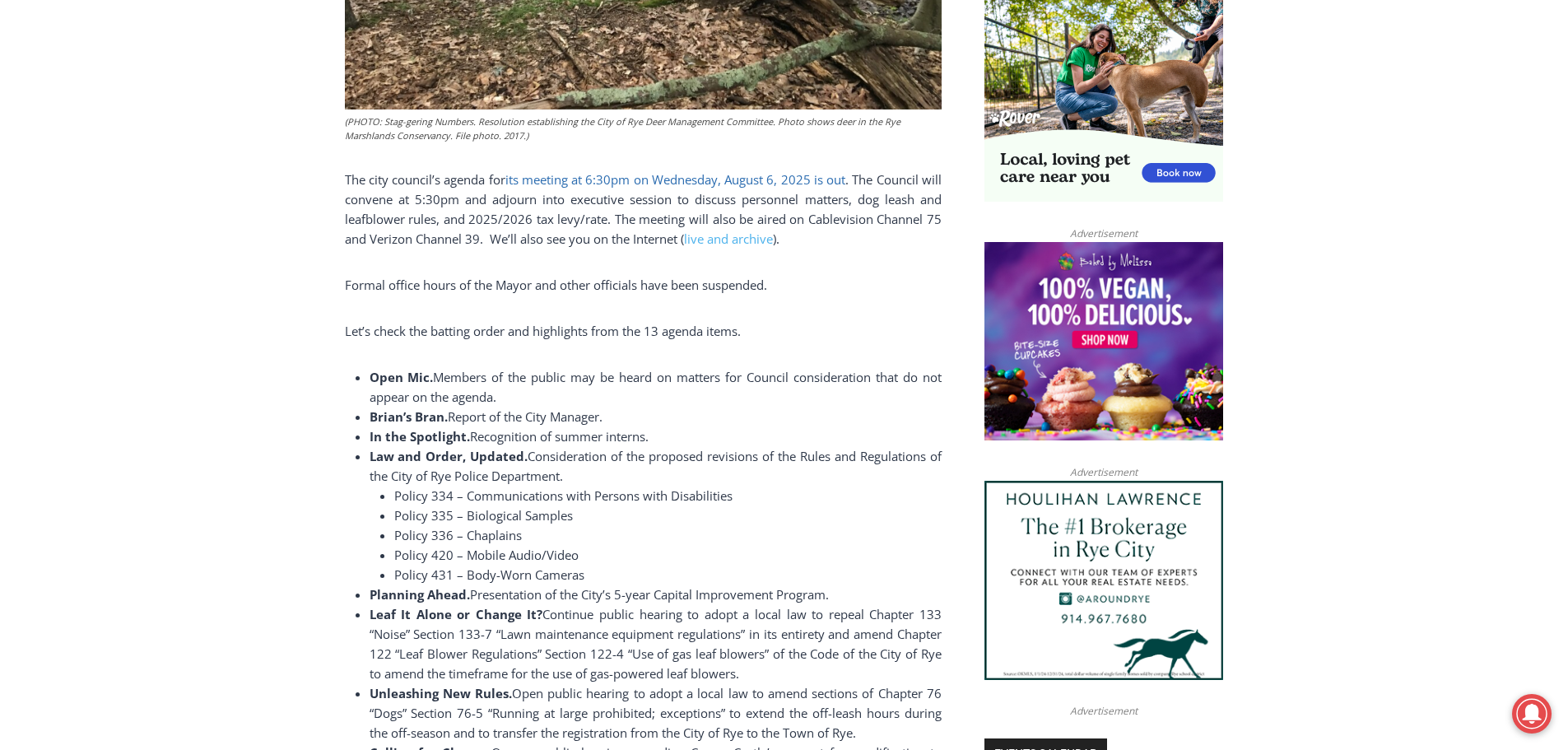 click on "its meeting at 6:30pm on Wednesday, August 6, 2025 is out" at bounding box center [676, 179] 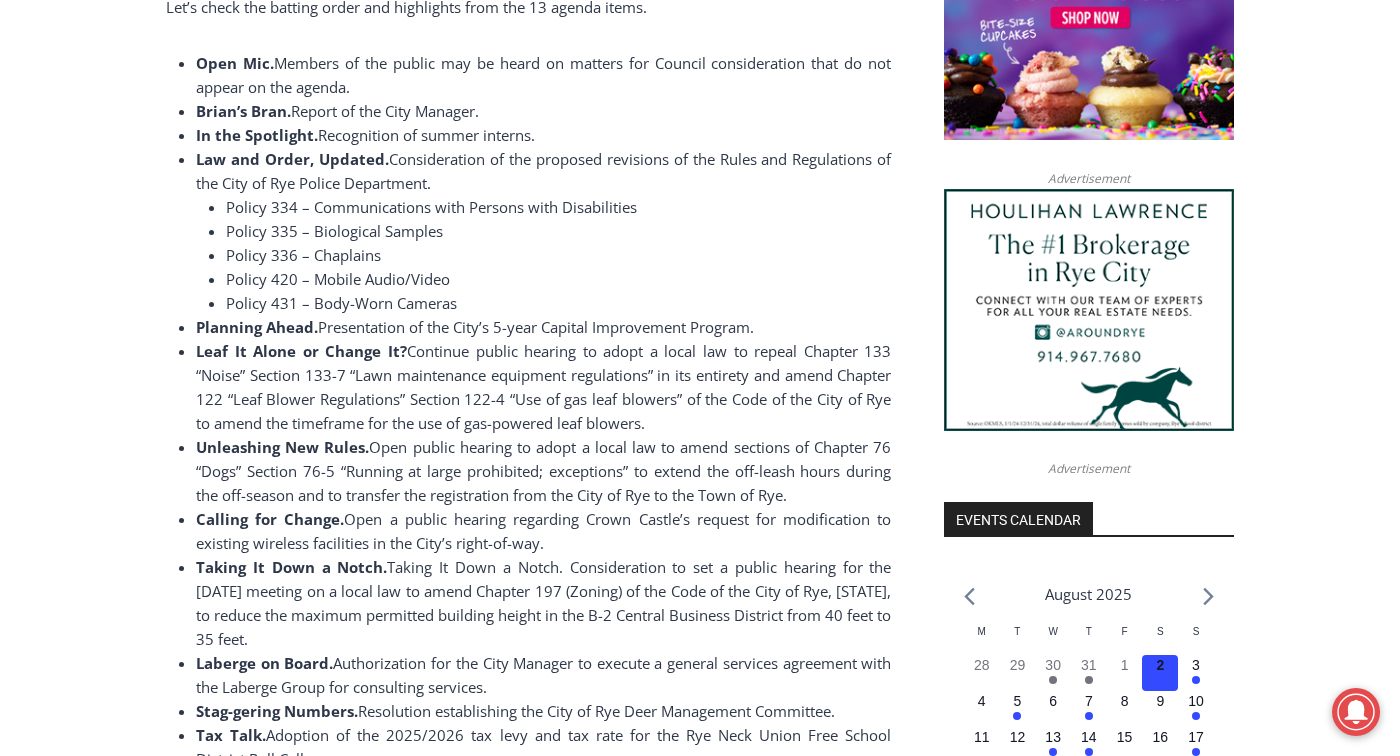 scroll, scrollTop: 1760, scrollLeft: 0, axis: vertical 